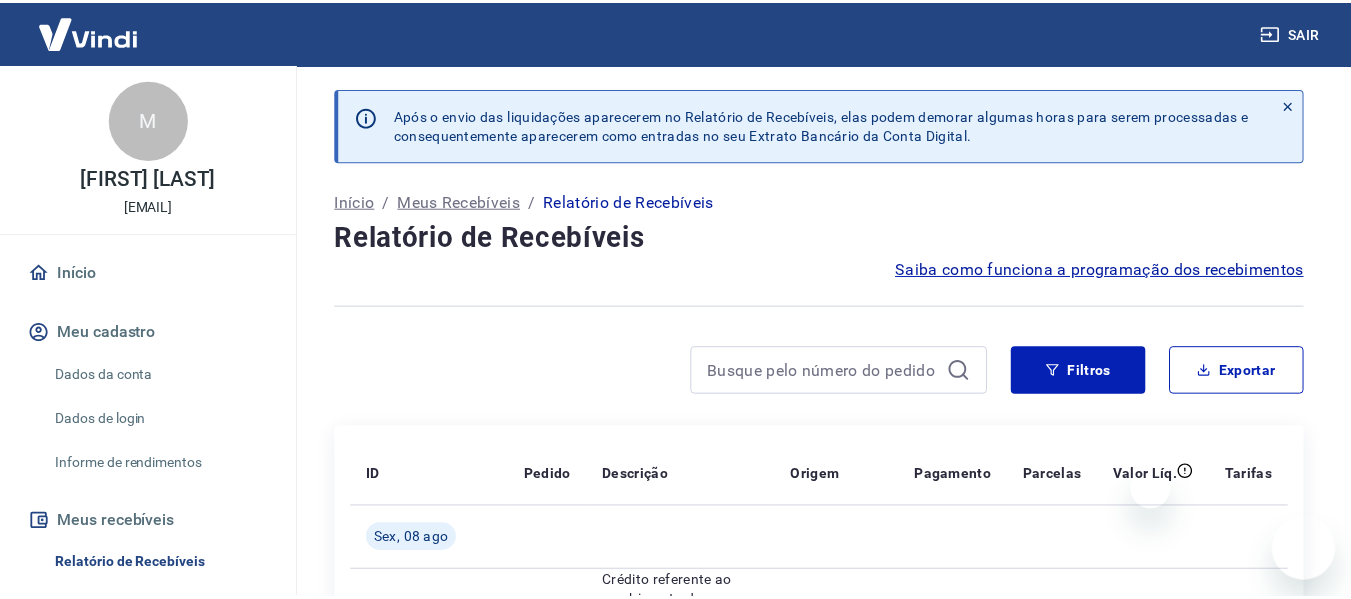scroll, scrollTop: 0, scrollLeft: 0, axis: both 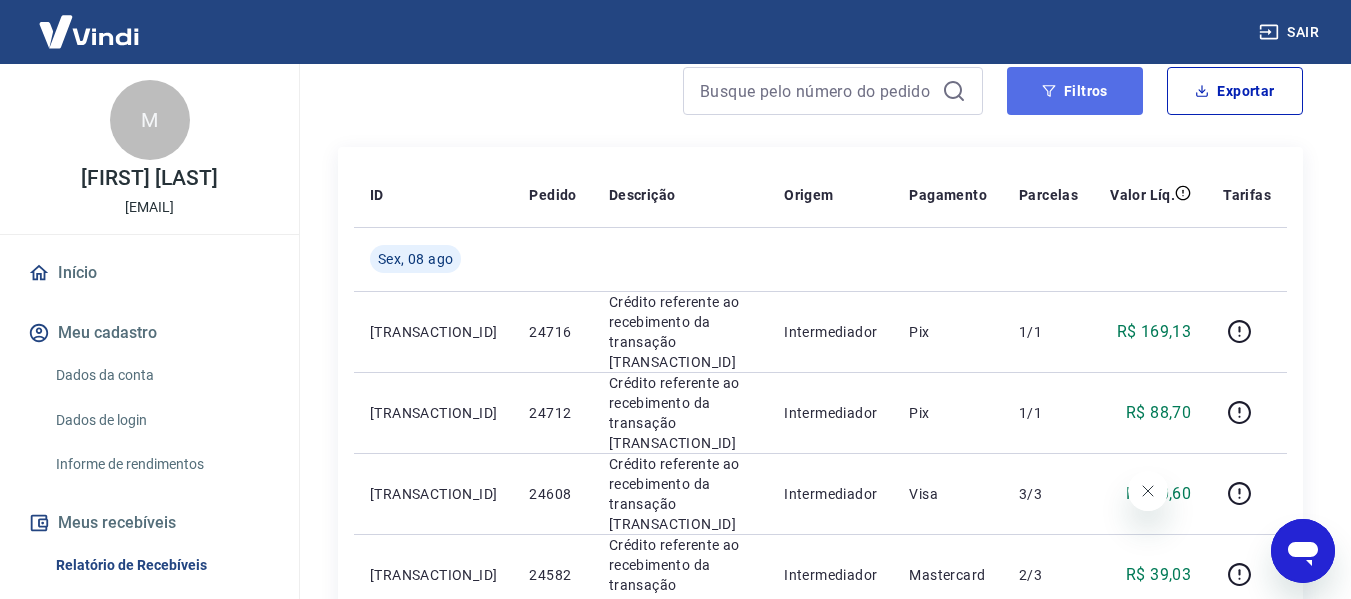 click on "Filtros" at bounding box center [1075, 91] 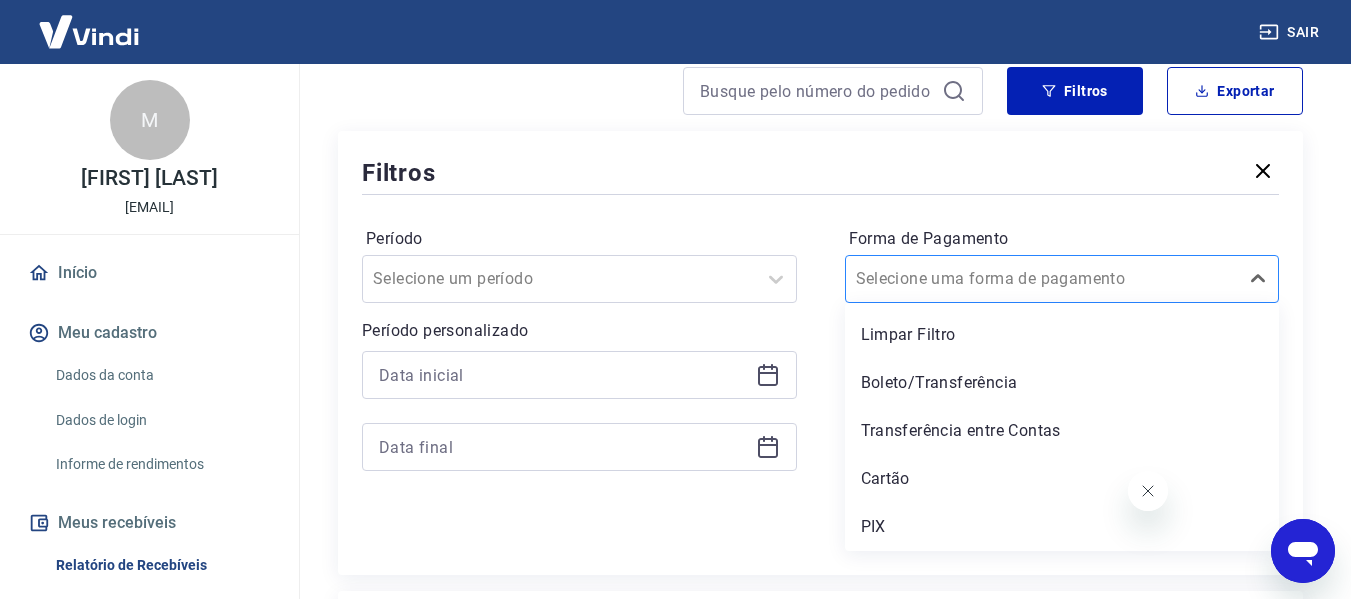 click on "Selecione uma forma de pagamento" at bounding box center [1062, 279] 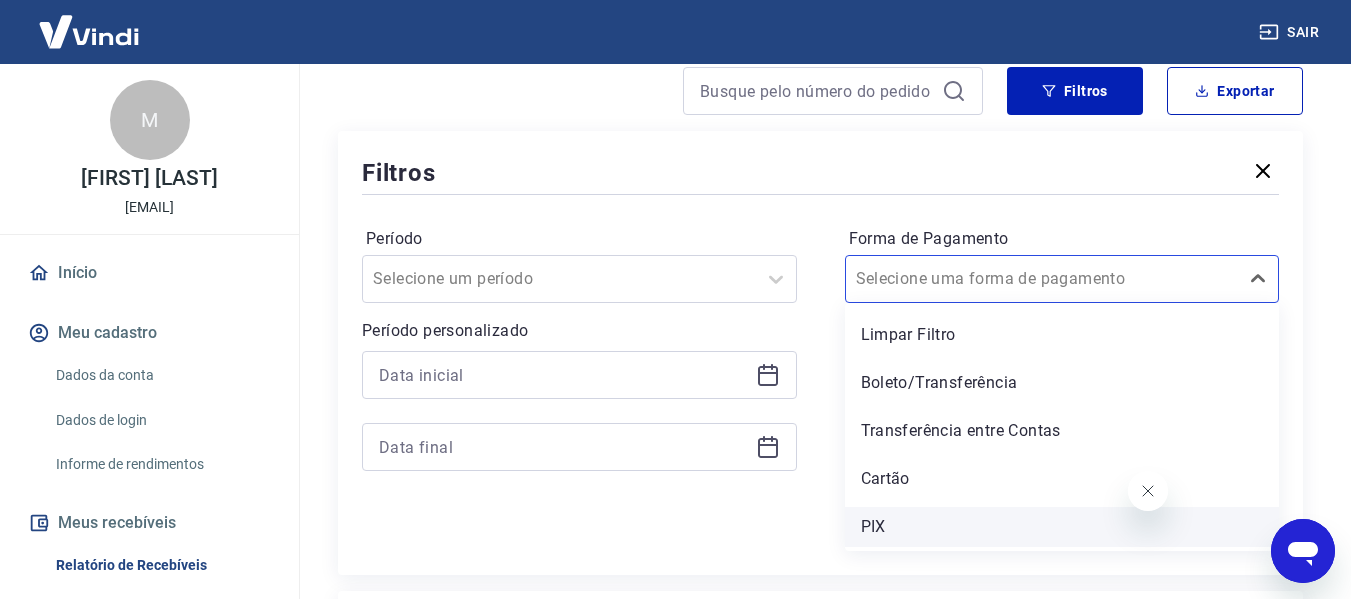 click on "PIX" at bounding box center [1062, 527] 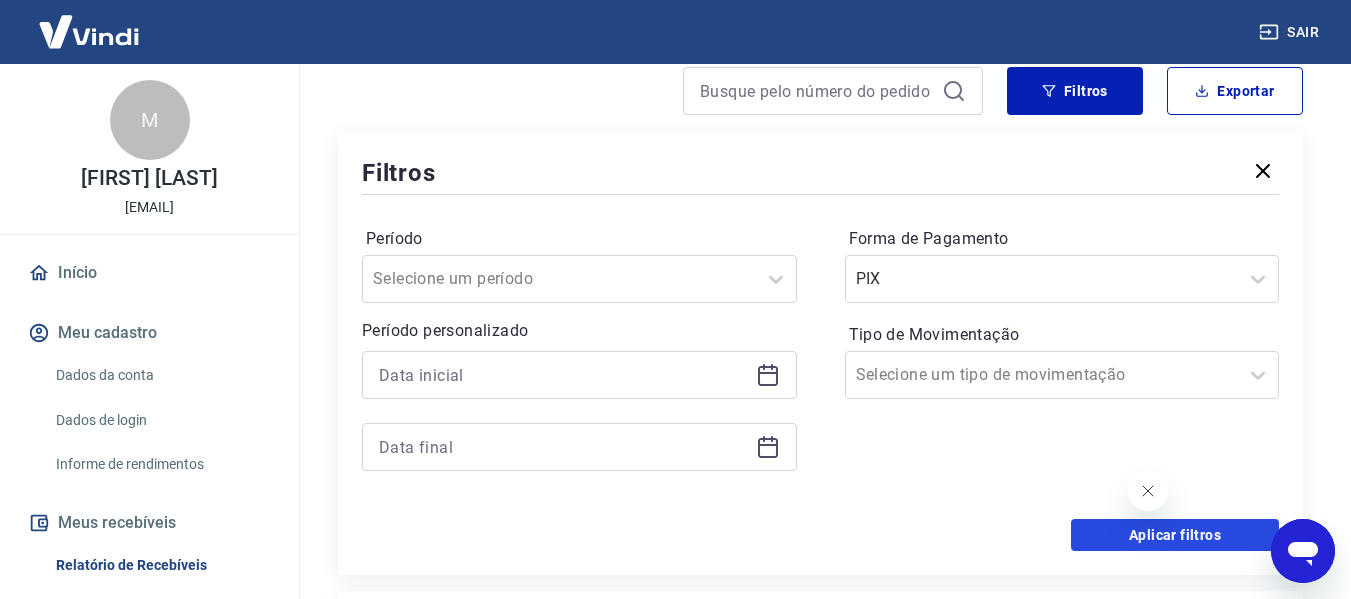 click on "Aplicar filtros" at bounding box center (1175, 535) 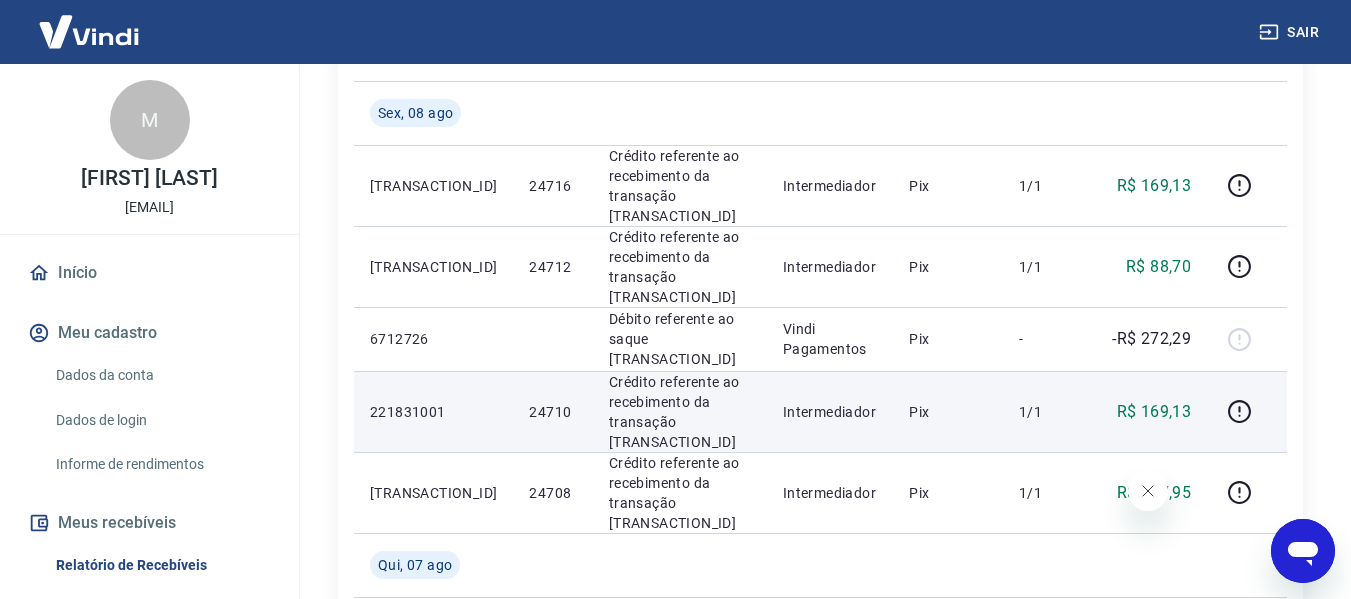 scroll, scrollTop: 400, scrollLeft: 0, axis: vertical 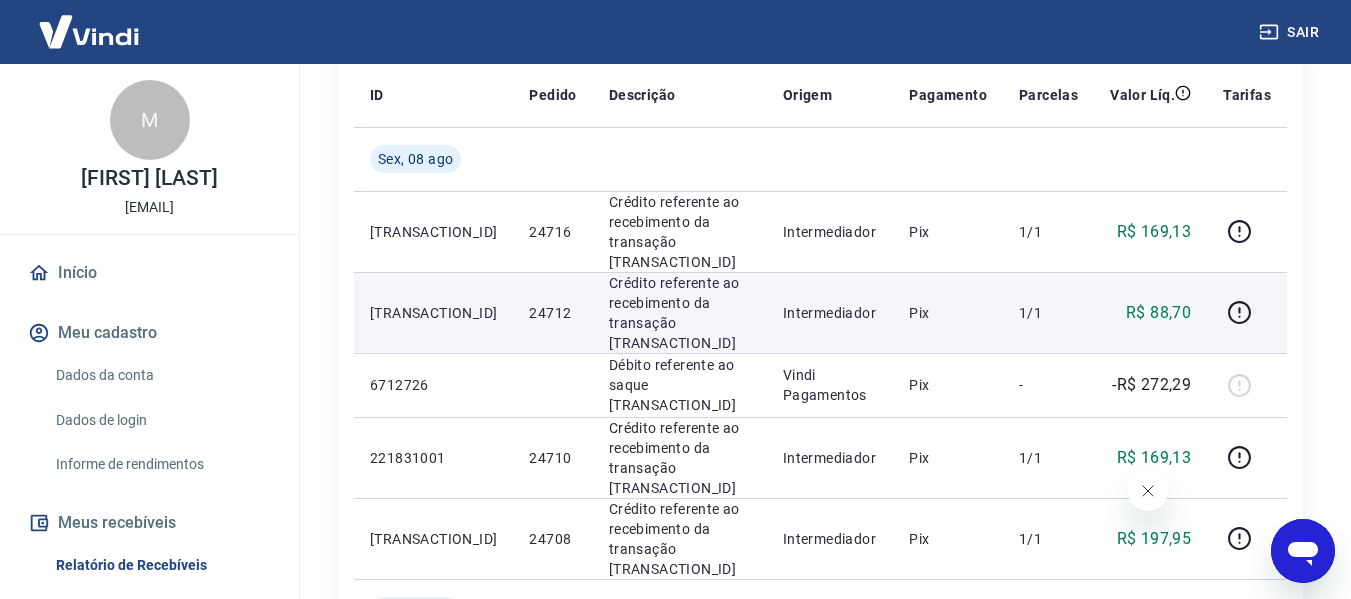 click on "R$ 88,70" at bounding box center (1158, 313) 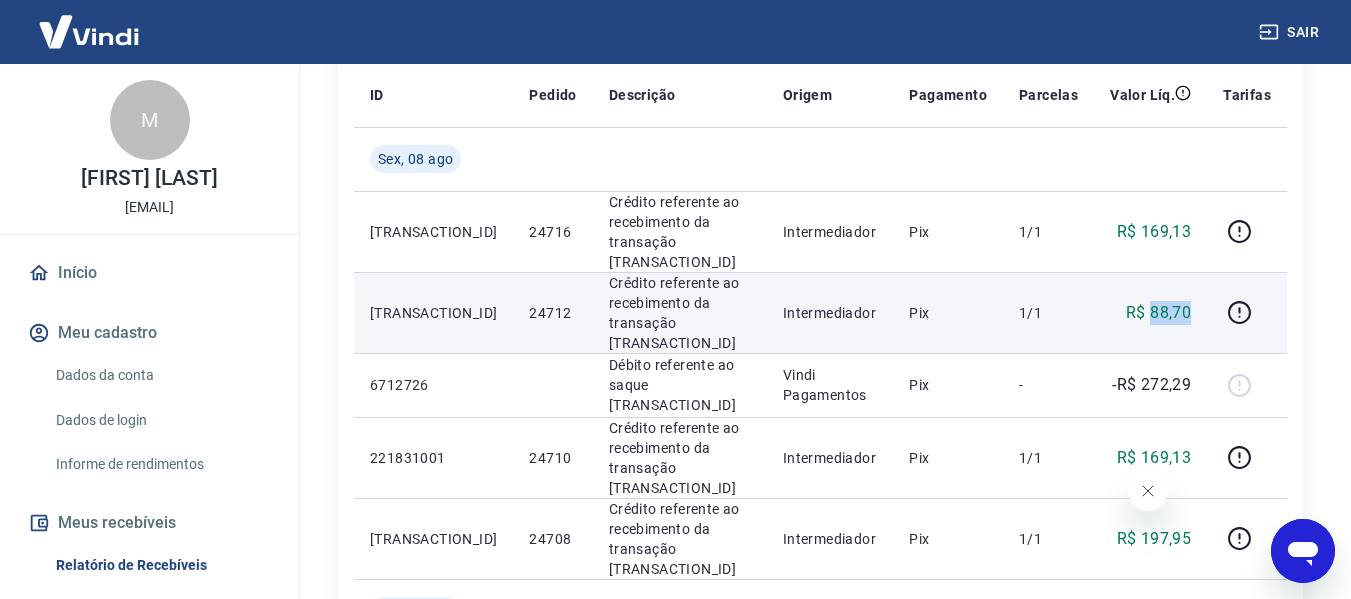 click on "R$ 88,70" at bounding box center [1158, 313] 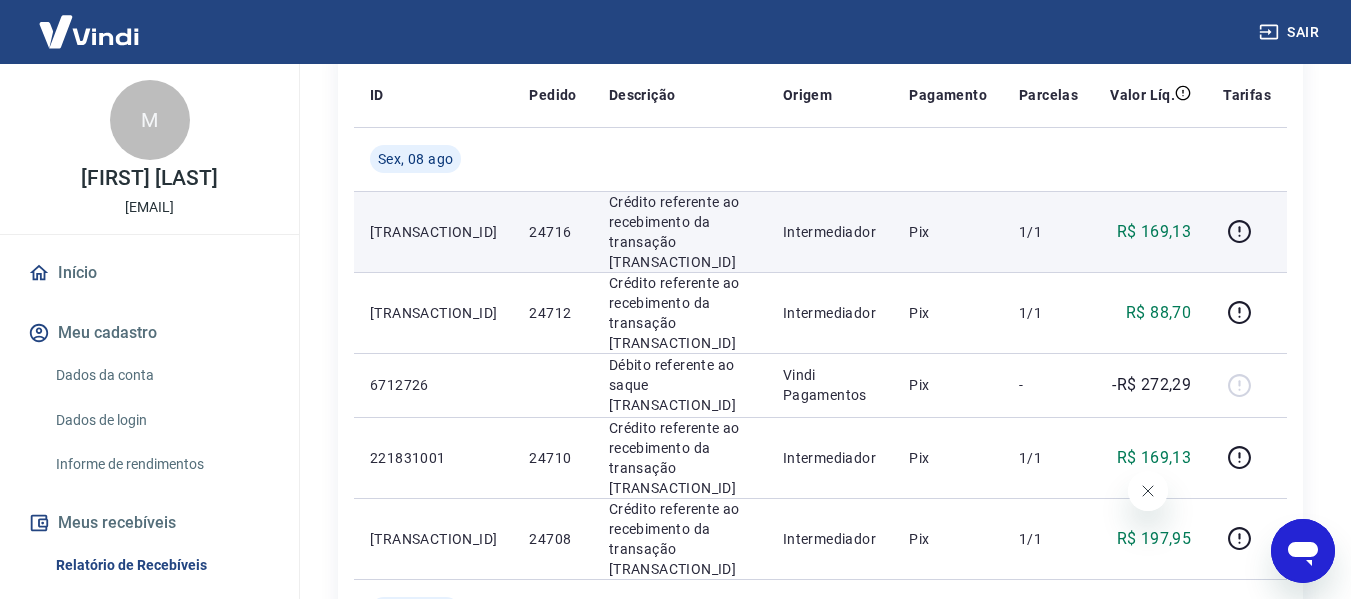 click on "R$ 169,13" at bounding box center [1154, 232] 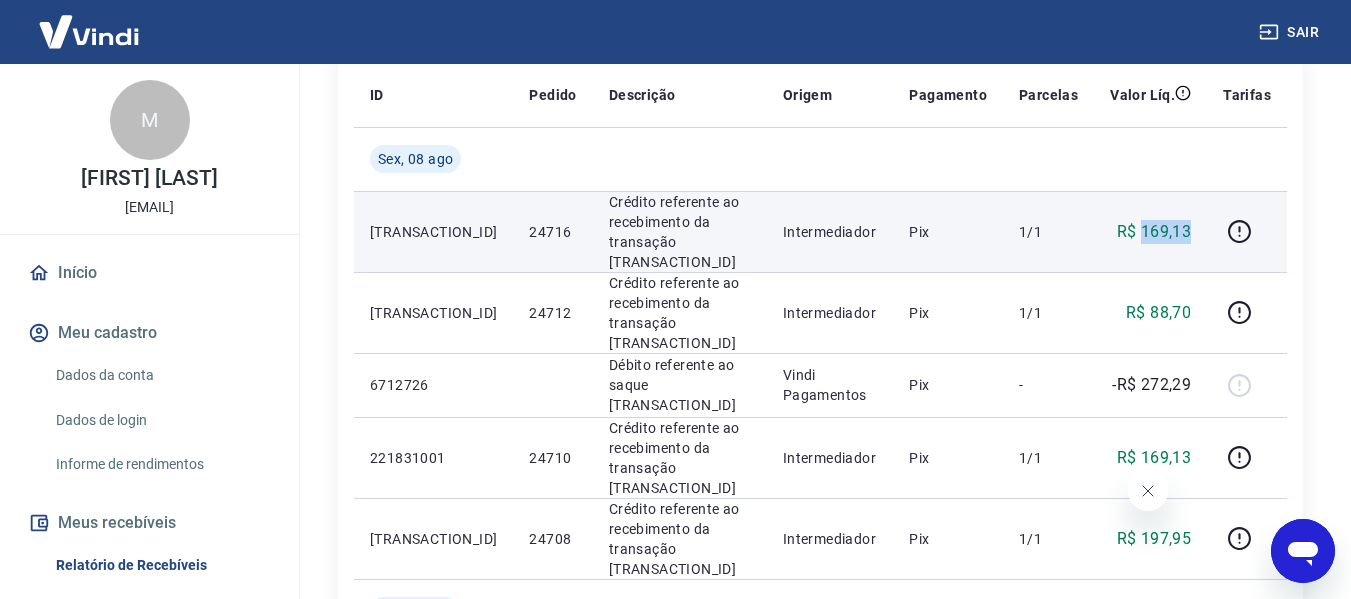 click on "R$ 169,13" at bounding box center (1154, 232) 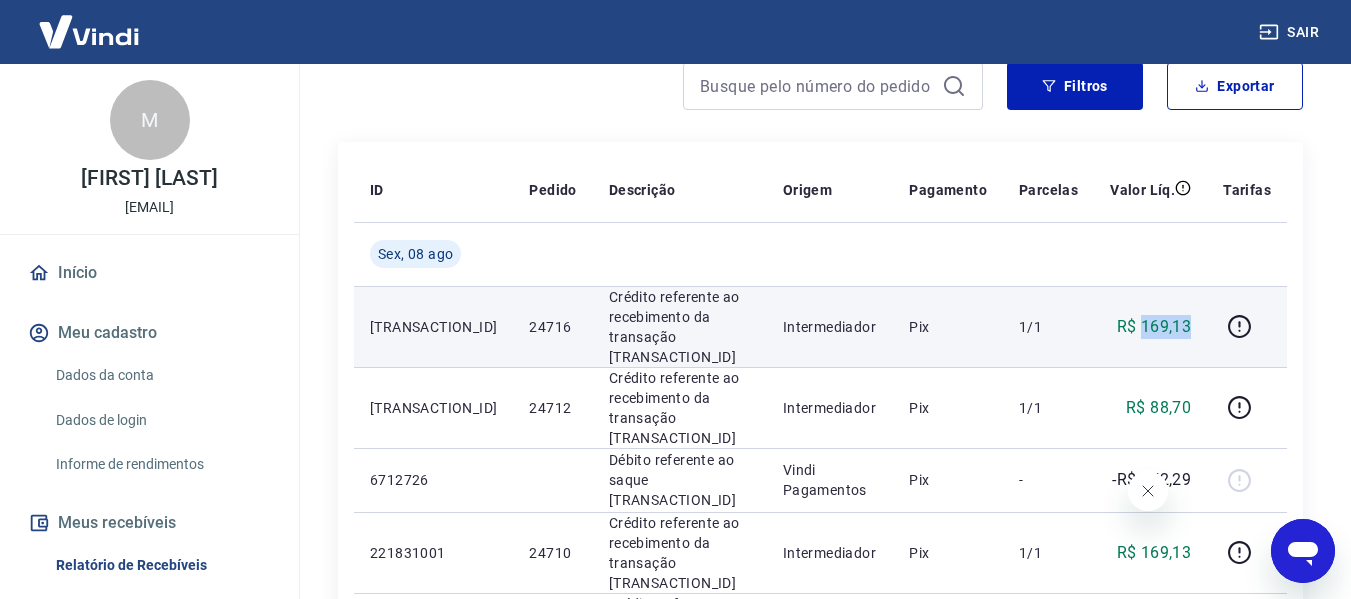 scroll, scrollTop: 300, scrollLeft: 0, axis: vertical 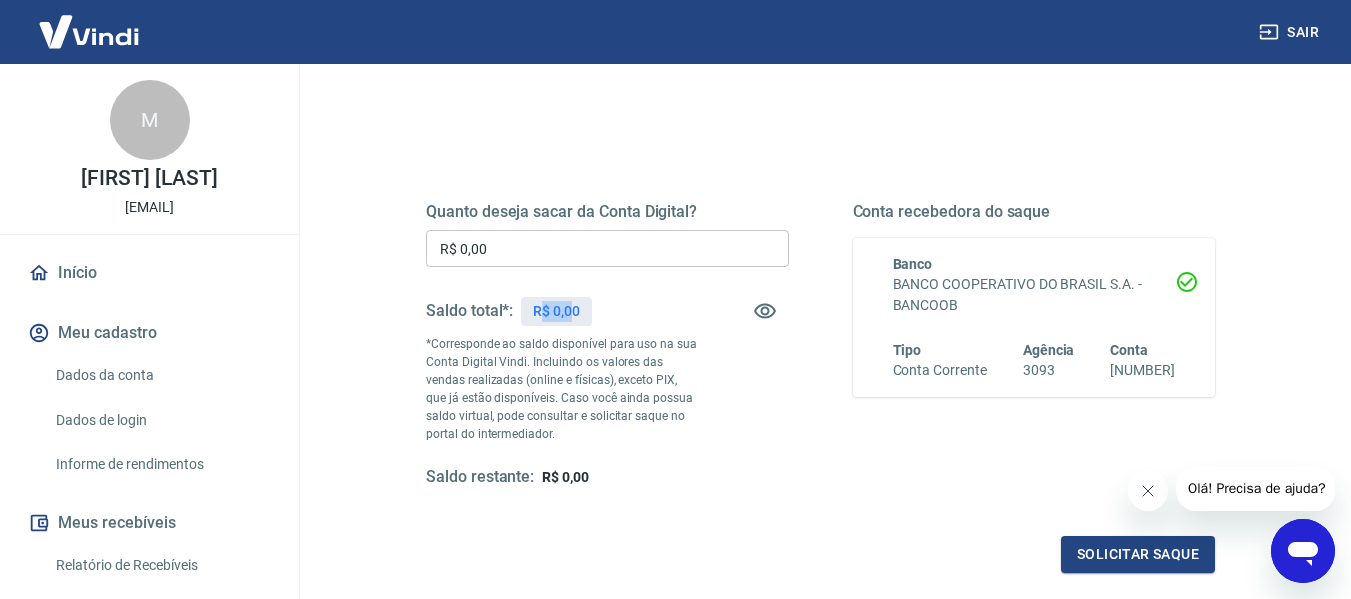 drag, startPoint x: 541, startPoint y: 306, endPoint x: 574, endPoint y: 308, distance: 33.06055 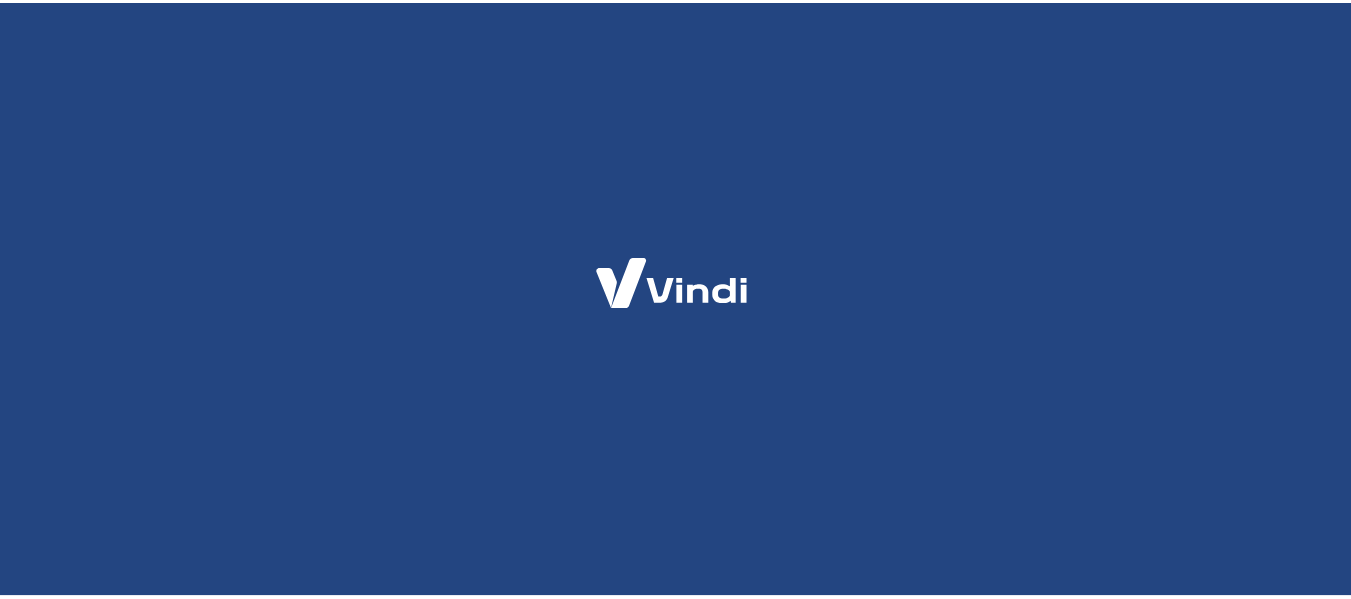 scroll, scrollTop: 0, scrollLeft: 0, axis: both 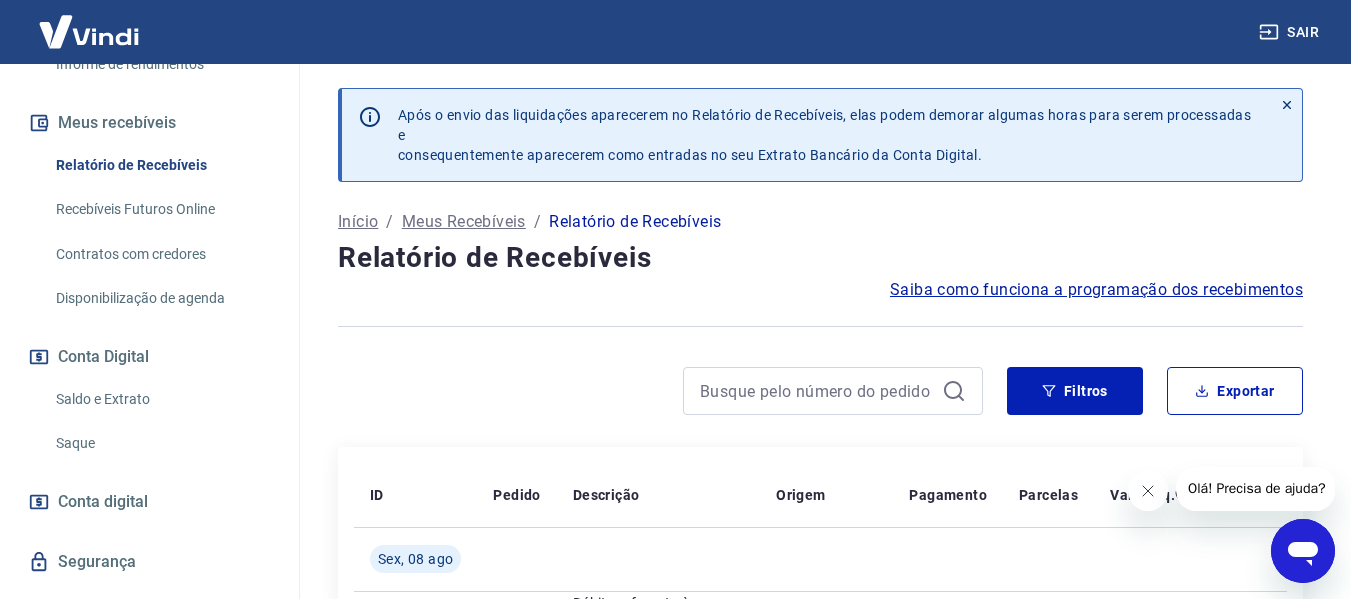click on "Saldo e Extrato" at bounding box center (161, 399) 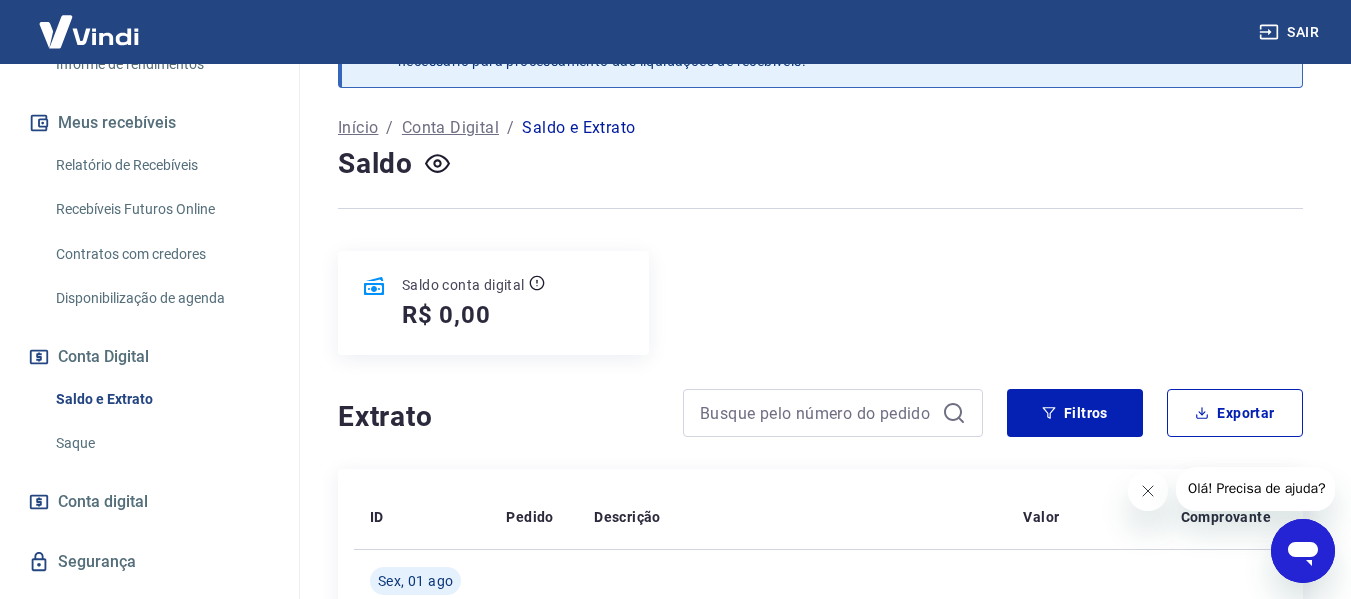 scroll, scrollTop: 0, scrollLeft: 0, axis: both 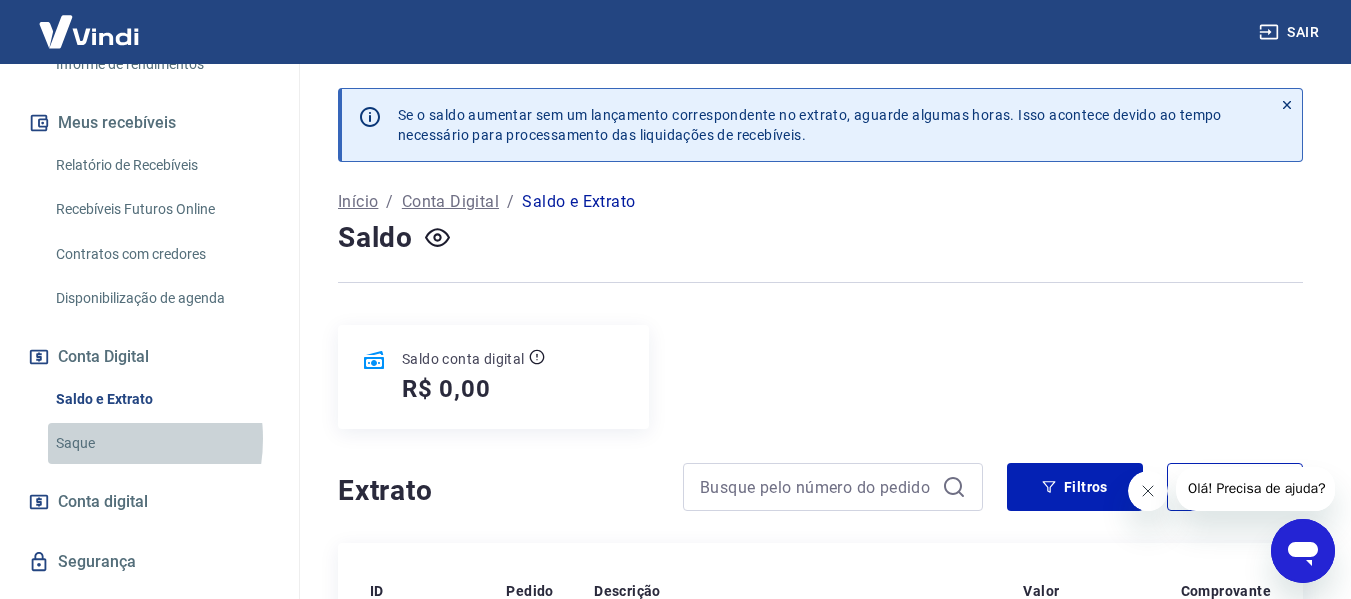 click on "Saque" at bounding box center (161, 443) 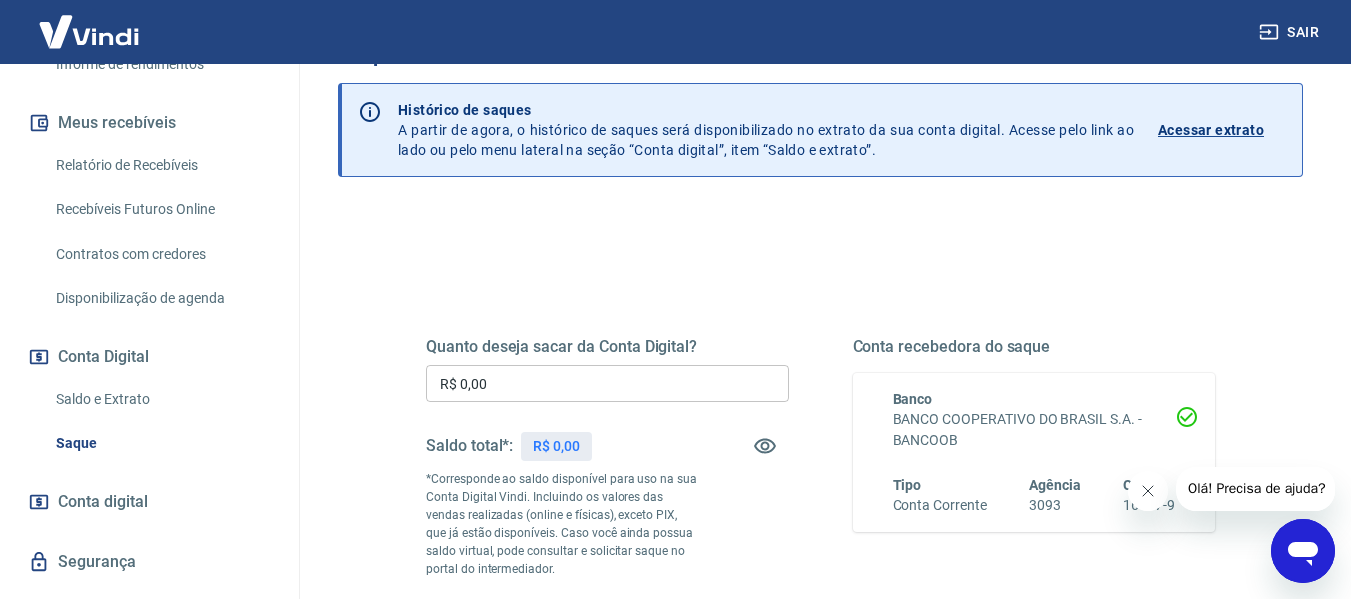 scroll, scrollTop: 100, scrollLeft: 0, axis: vertical 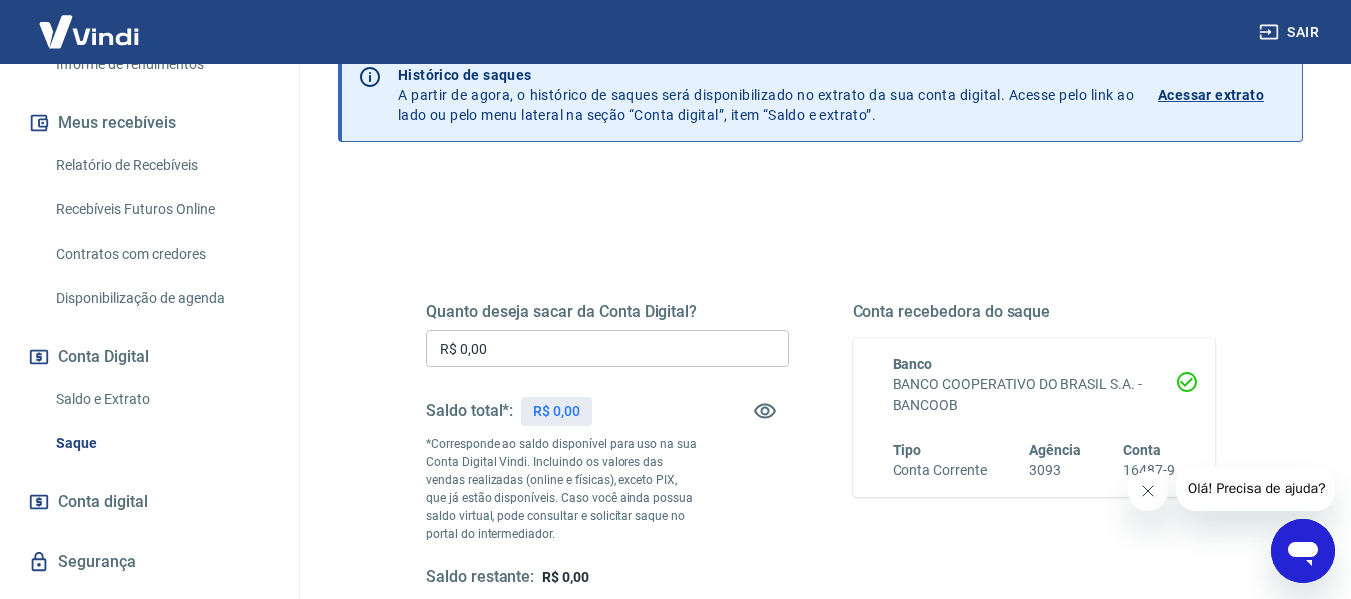 click on "Relatório de Recebíveis" at bounding box center [161, 165] 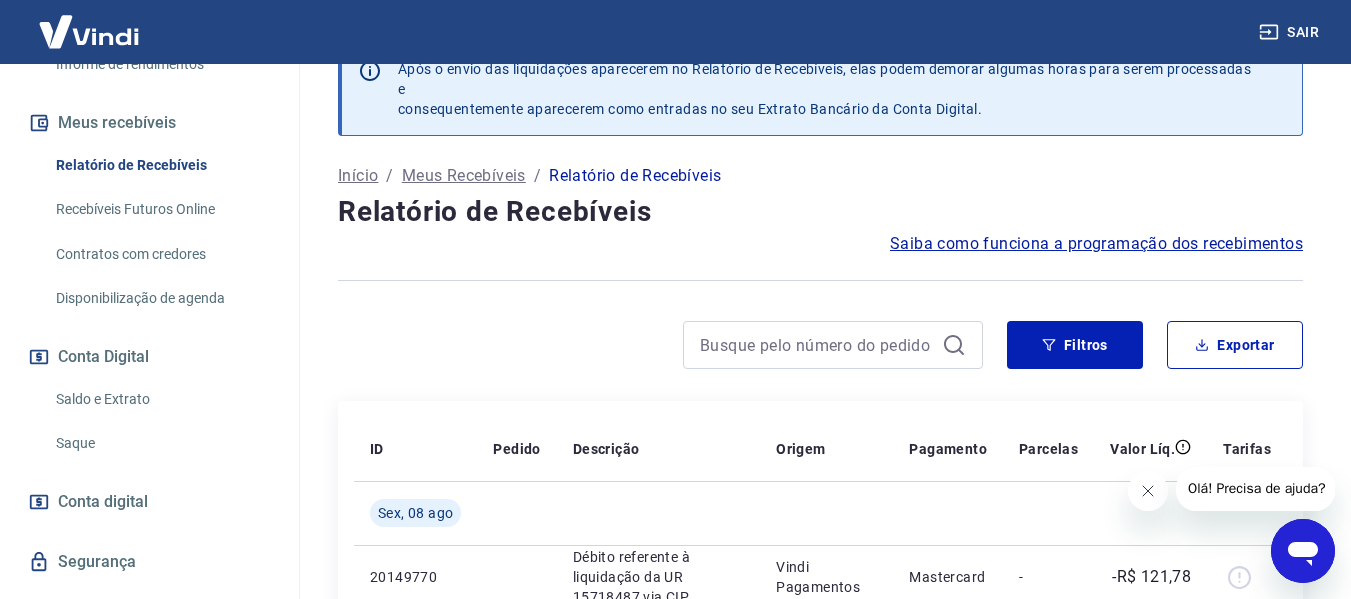 scroll, scrollTop: 0, scrollLeft: 0, axis: both 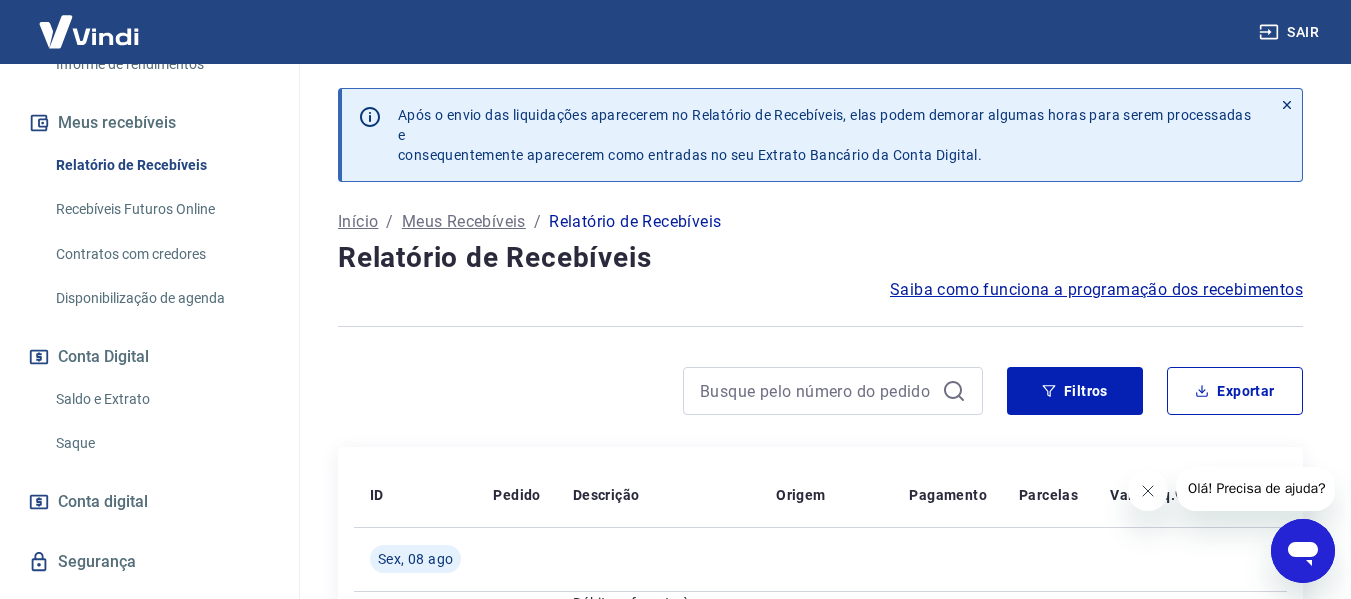 click on "Saldo e Extrato" at bounding box center (161, 399) 